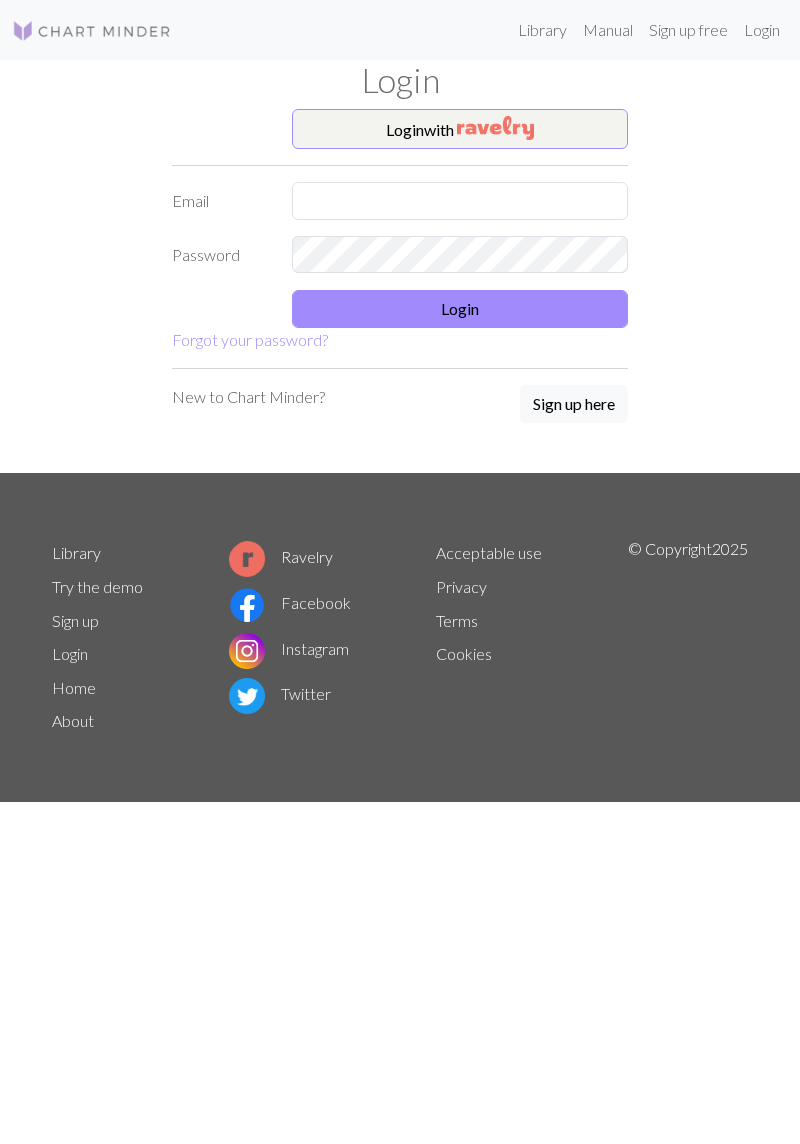 scroll, scrollTop: 0, scrollLeft: 0, axis: both 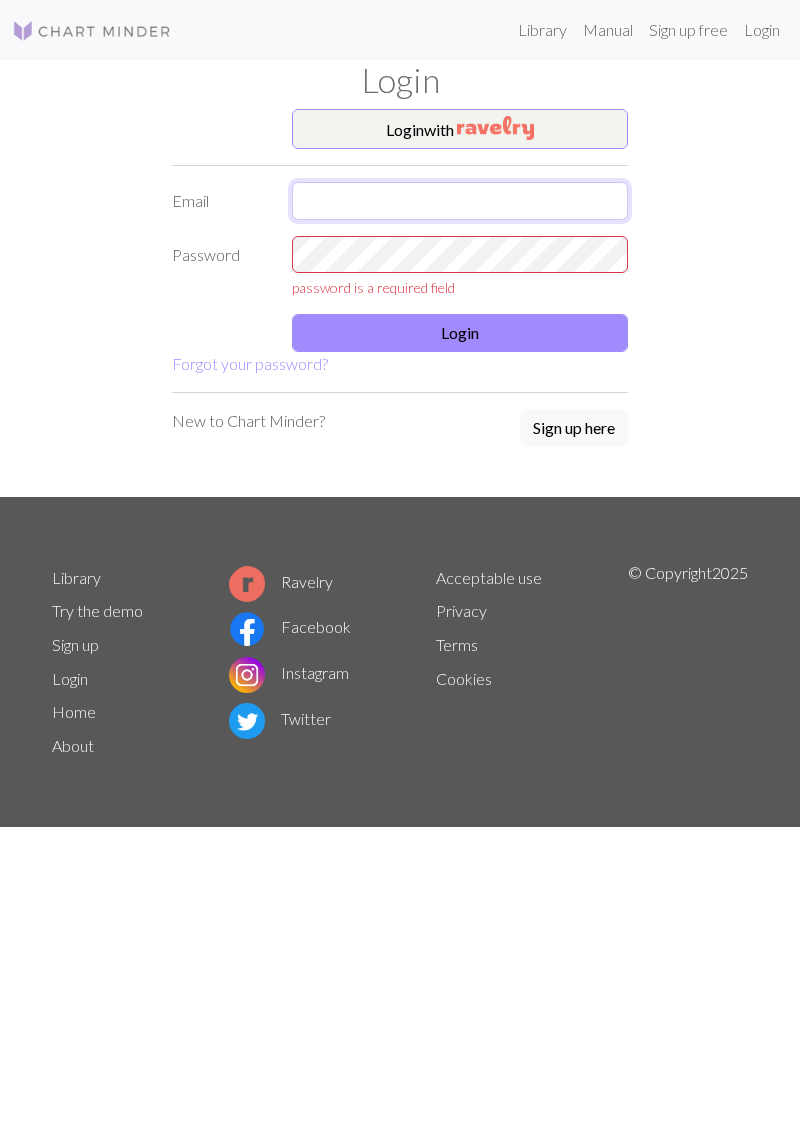 type on "[USERNAME]@[DOMAIN]" 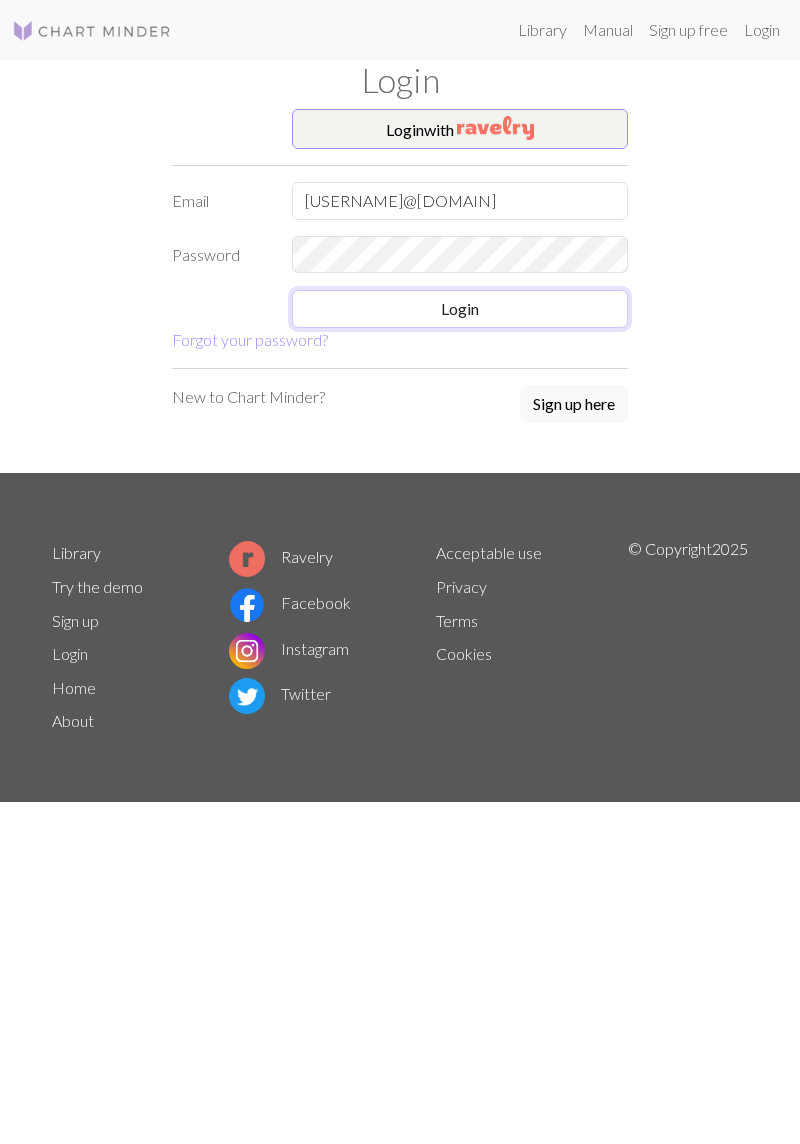 click on "Login" at bounding box center [460, 309] 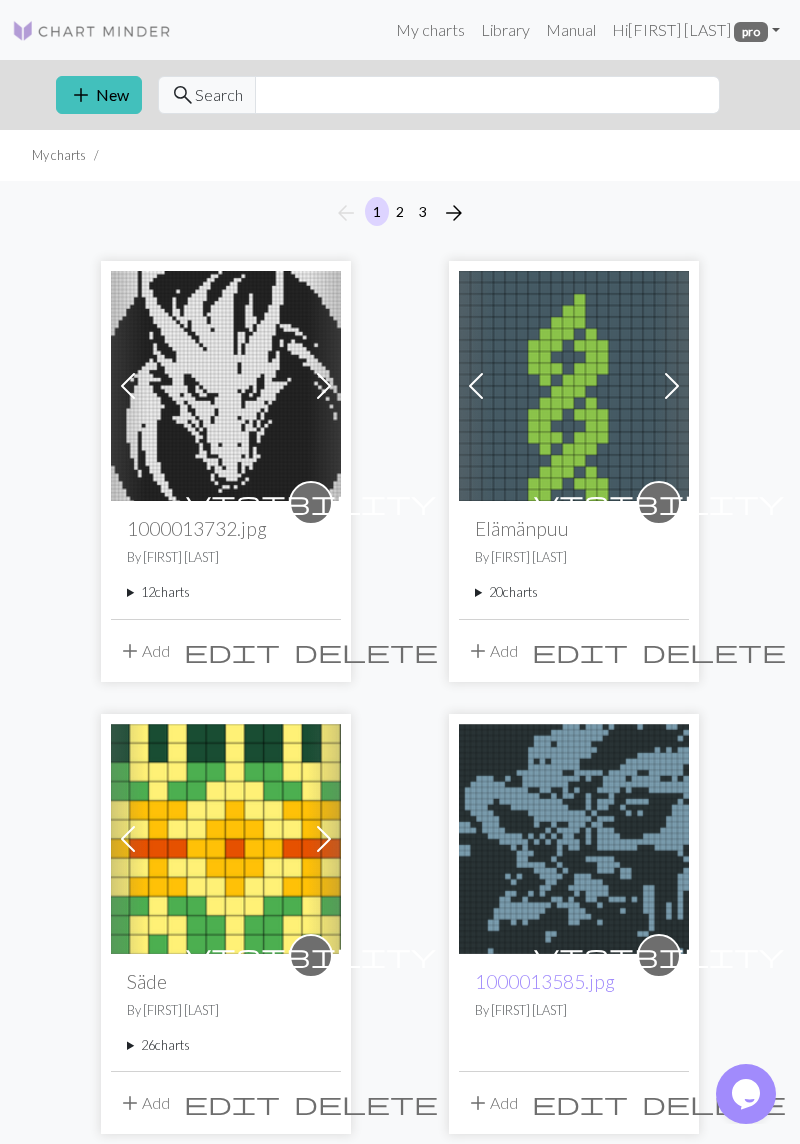 click on "[NUMBER] charts" at bounding box center (226, 1045) 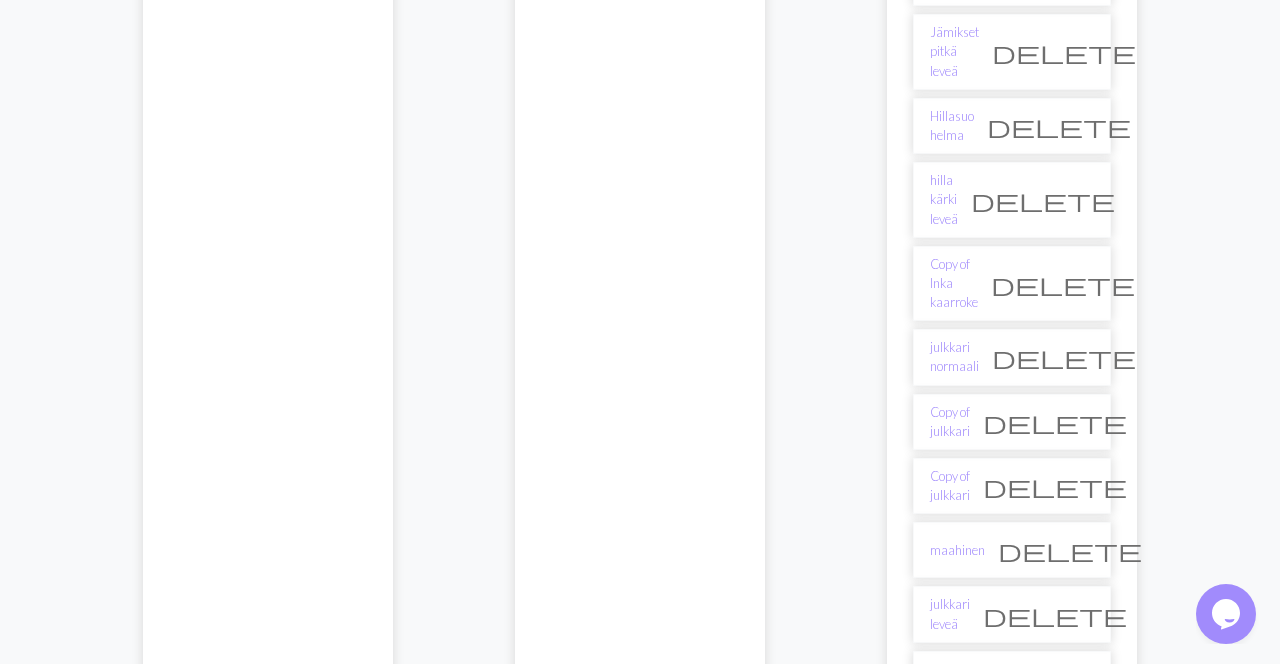 scroll, scrollTop: 1642, scrollLeft: 0, axis: vertical 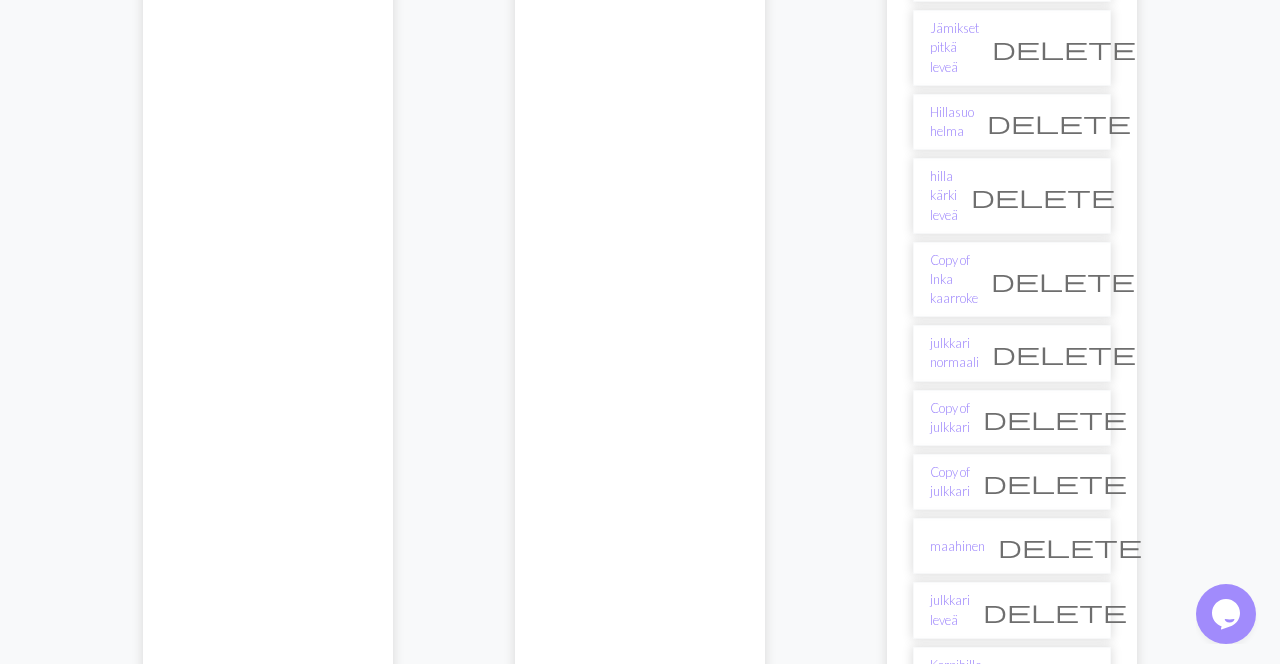 click on "Korpihilla kaarroke" at bounding box center [956, 675] 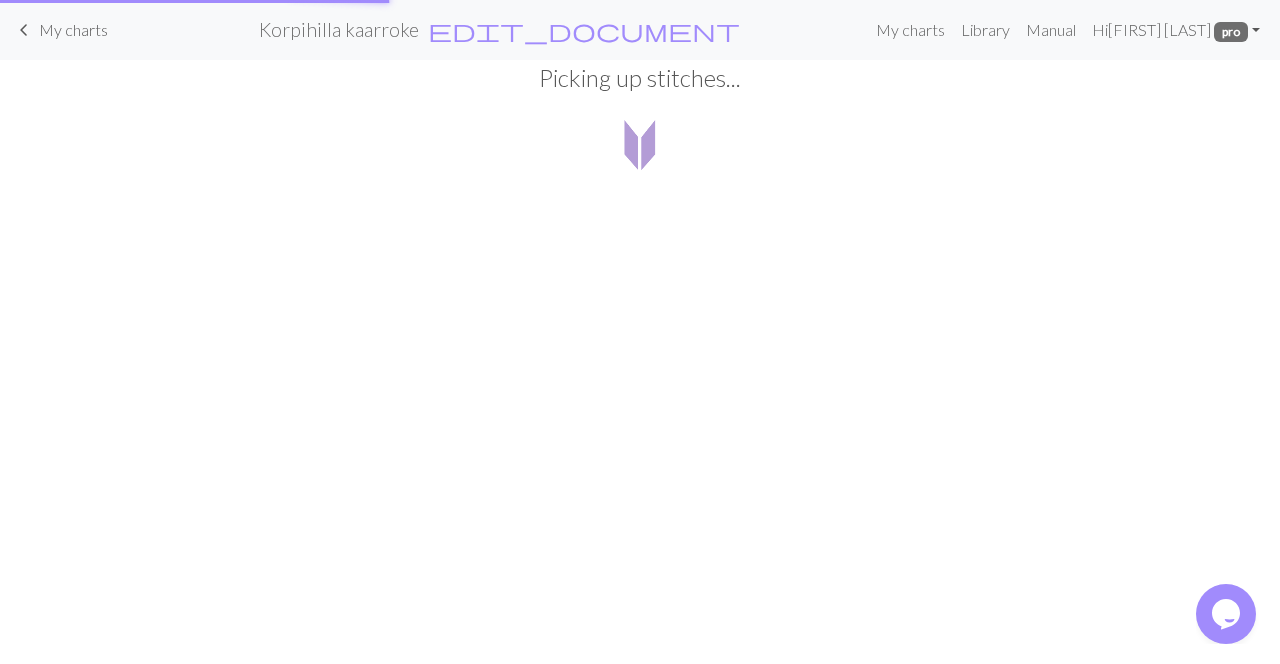 scroll, scrollTop: 0, scrollLeft: 0, axis: both 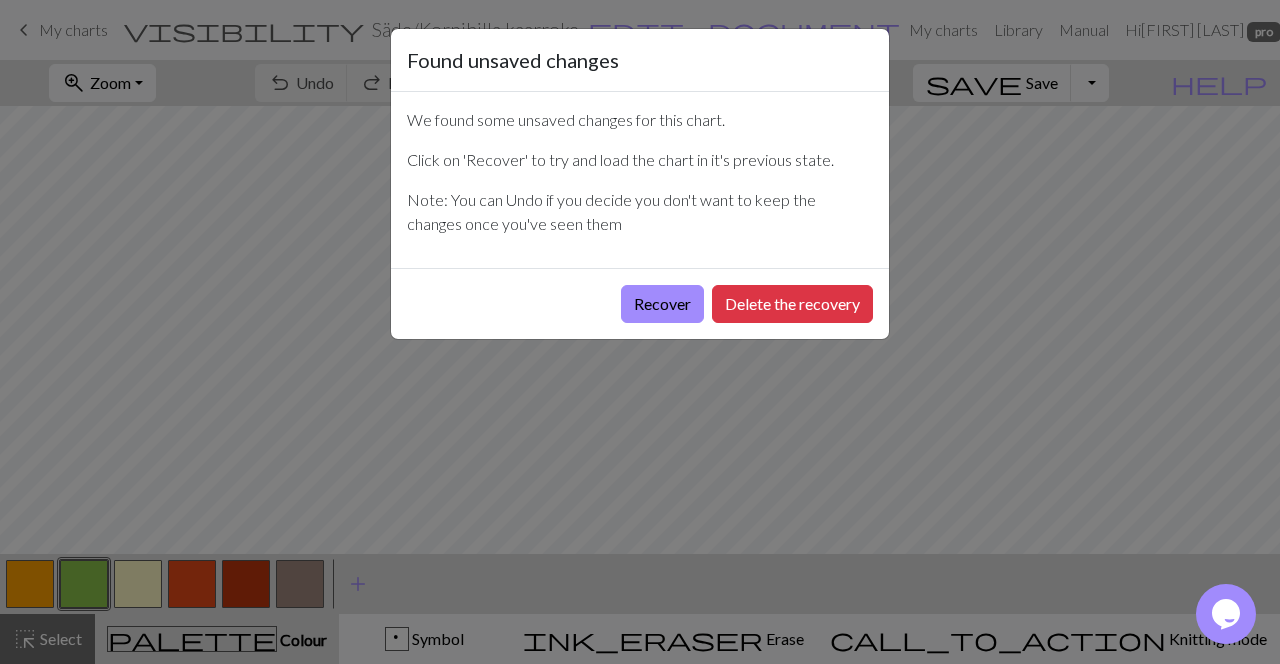 click on "Recover" at bounding box center (662, 304) 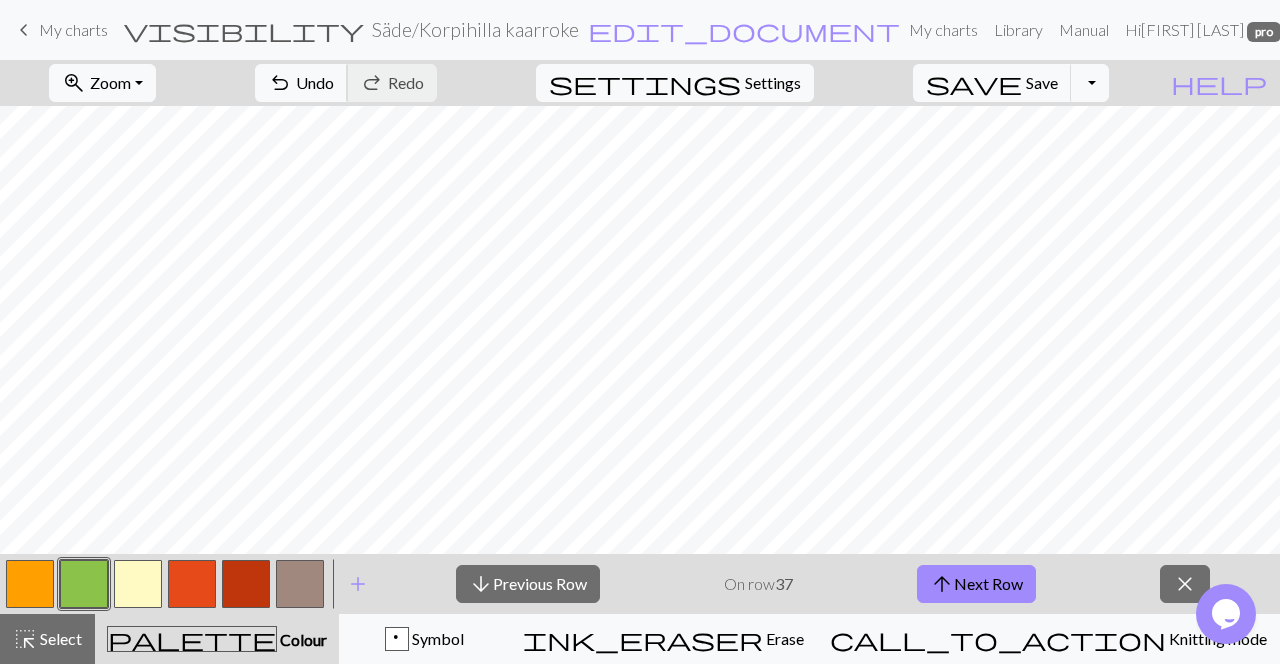 click on "Undo" at bounding box center (315, 82) 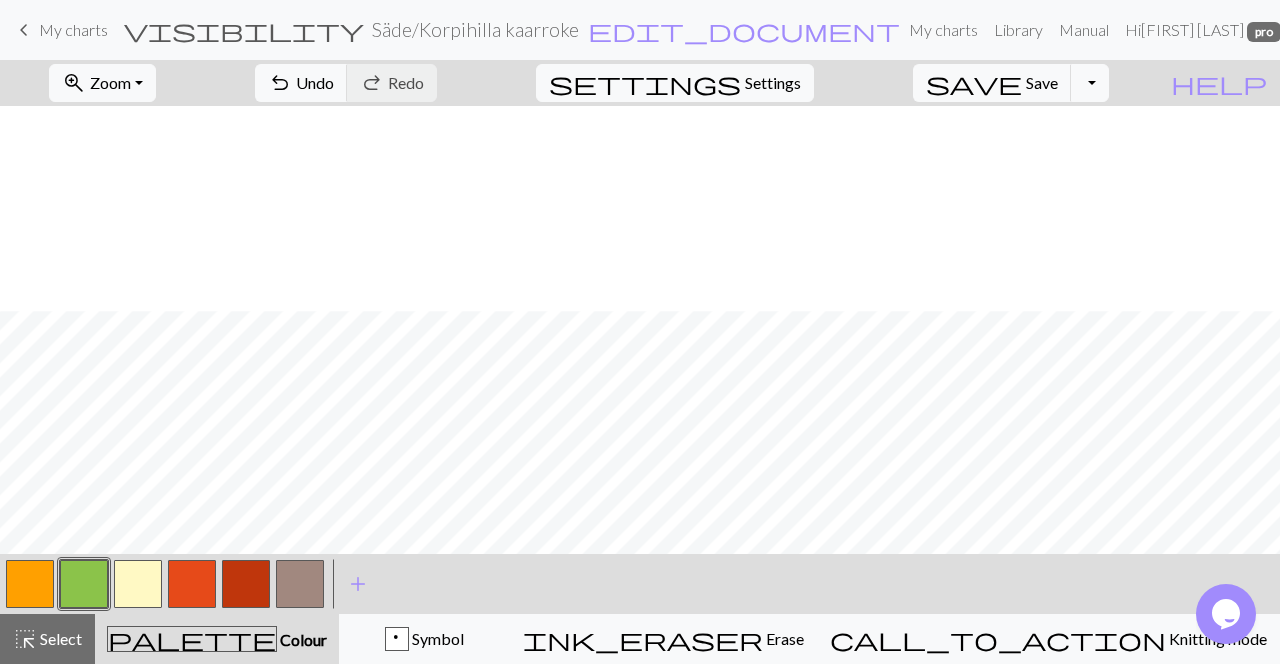 scroll, scrollTop: 205, scrollLeft: 0, axis: vertical 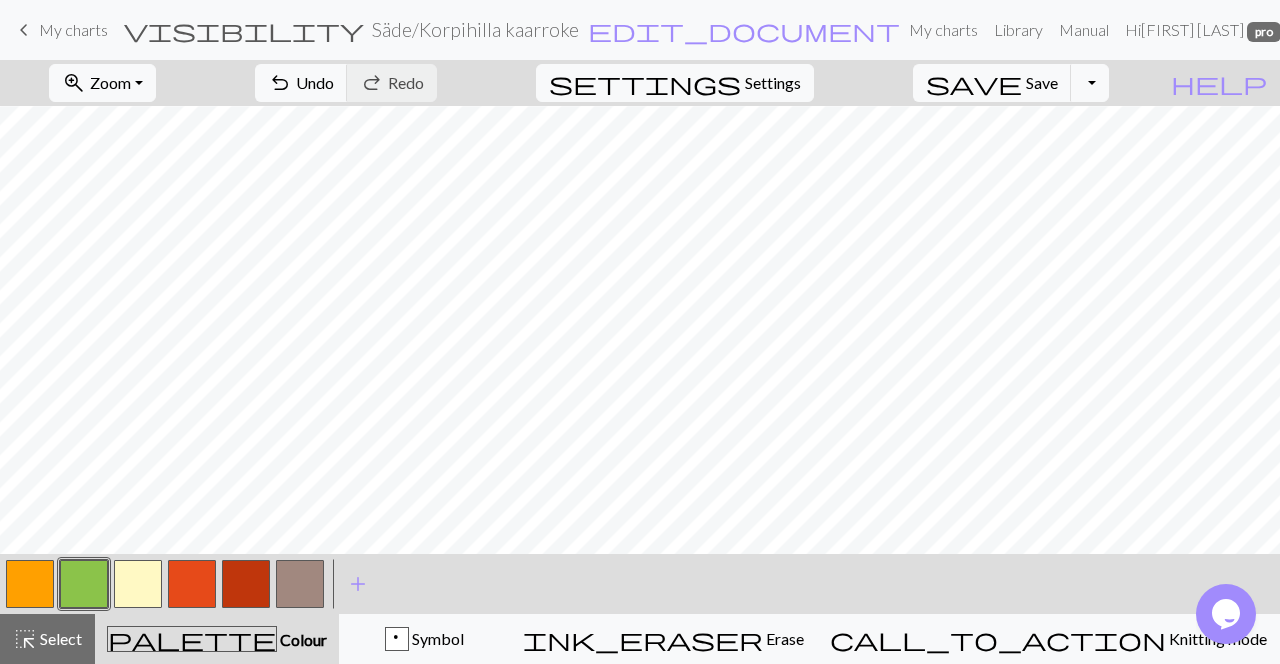 click on "Knitting mode" at bounding box center [1216, 638] 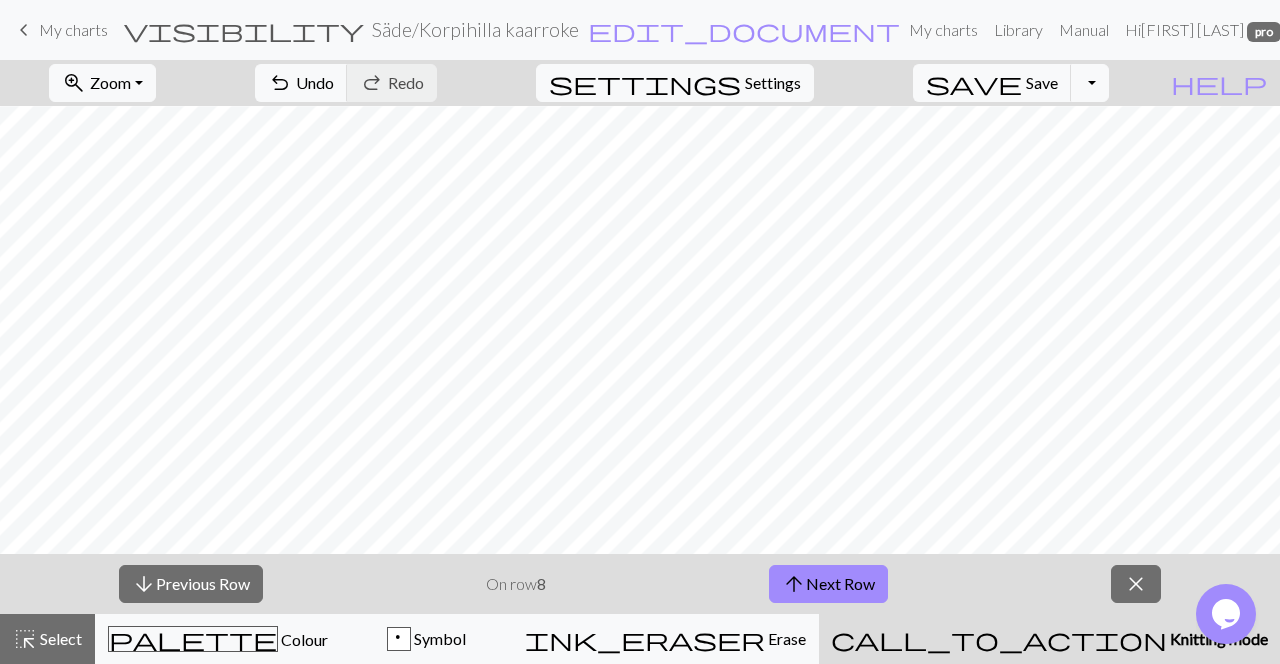 click on "arrow_upward  Next Row" at bounding box center (828, 584) 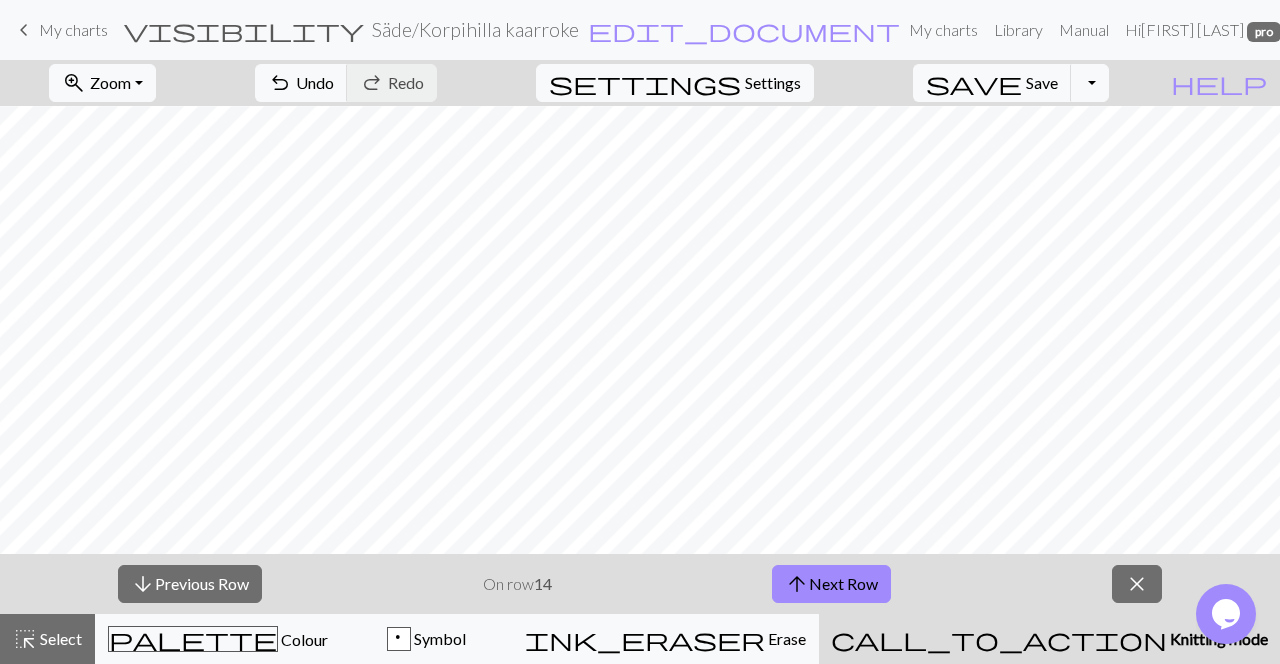 click on "arrow_upward  Next Row" at bounding box center [831, 584] 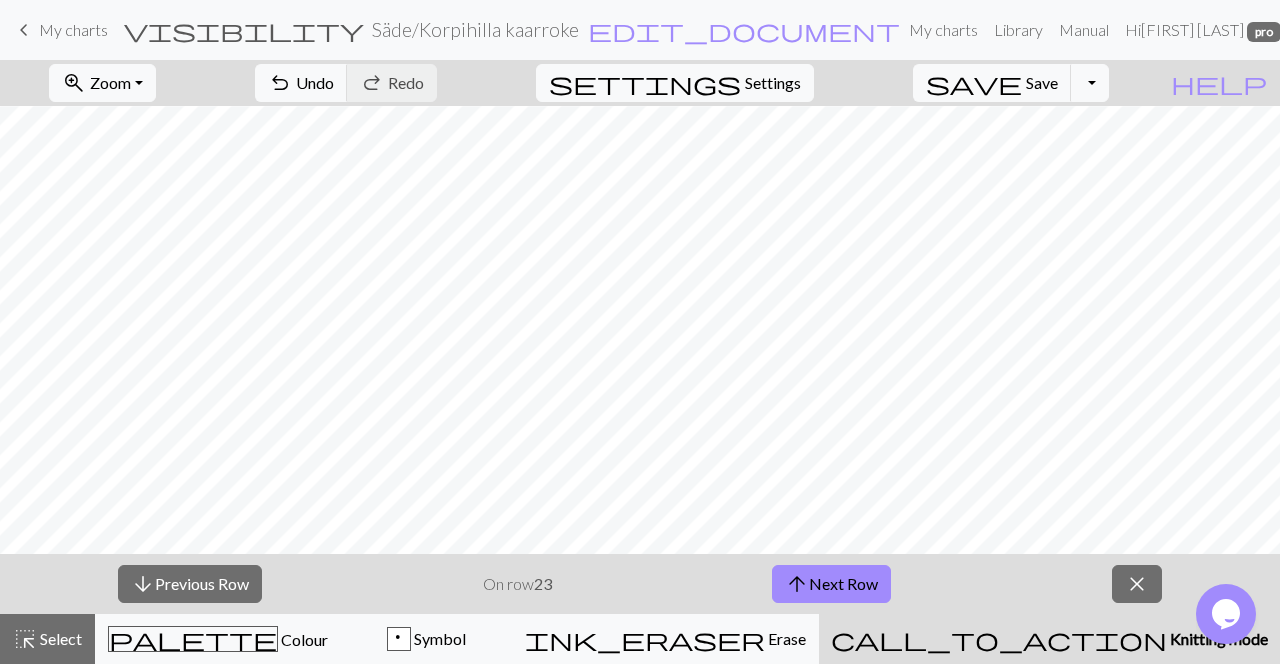 click on "arrow_upward  Next Row" at bounding box center [831, 584] 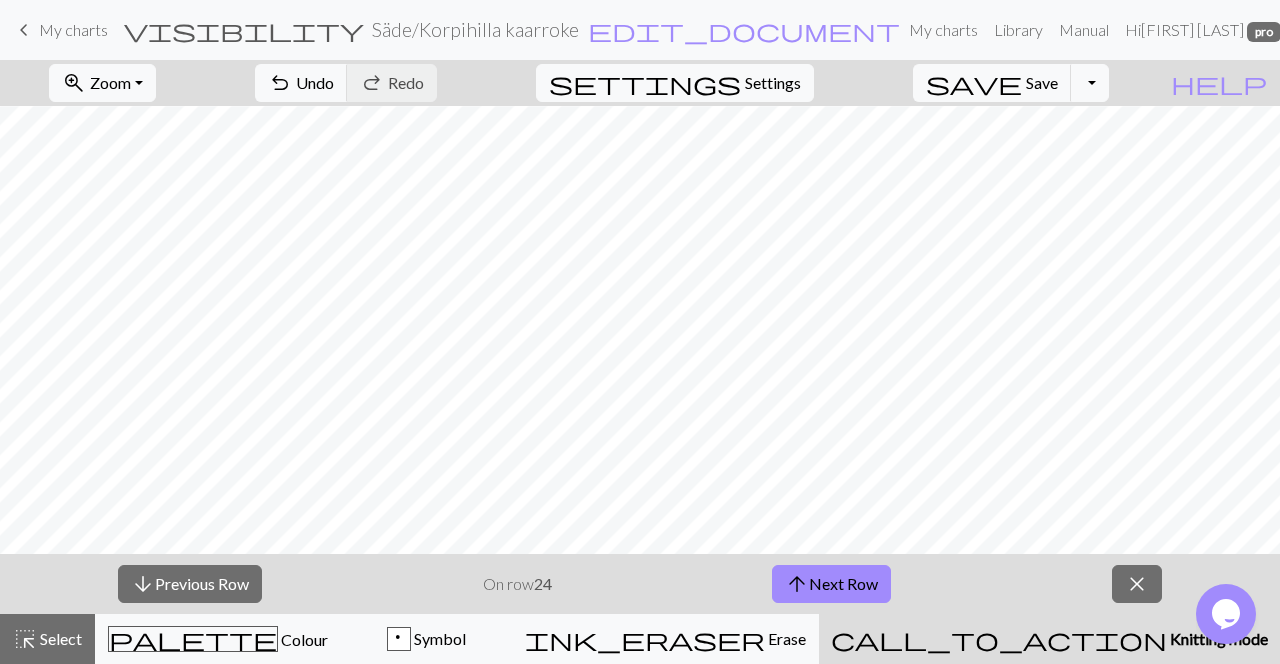 click on "arrow_downward Previous Row" at bounding box center [190, 584] 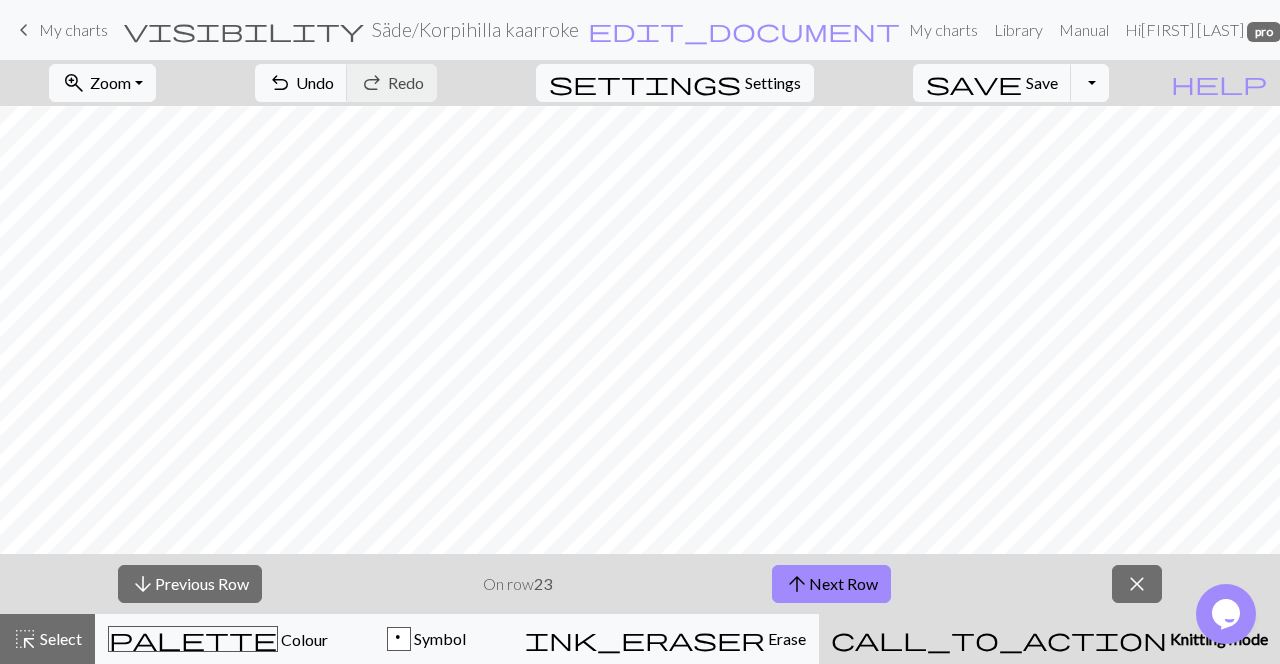 click on "arrow_downward Previous Row" at bounding box center (190, 584) 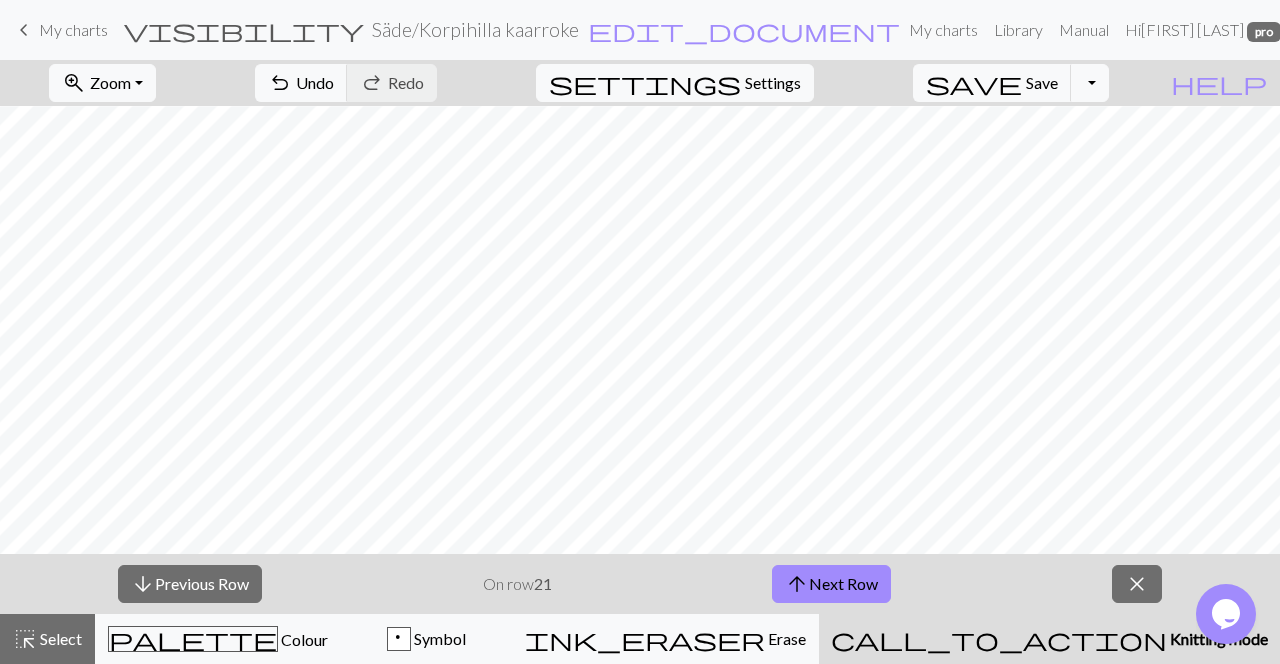 click on "arrow_downward Previous Row" at bounding box center (190, 584) 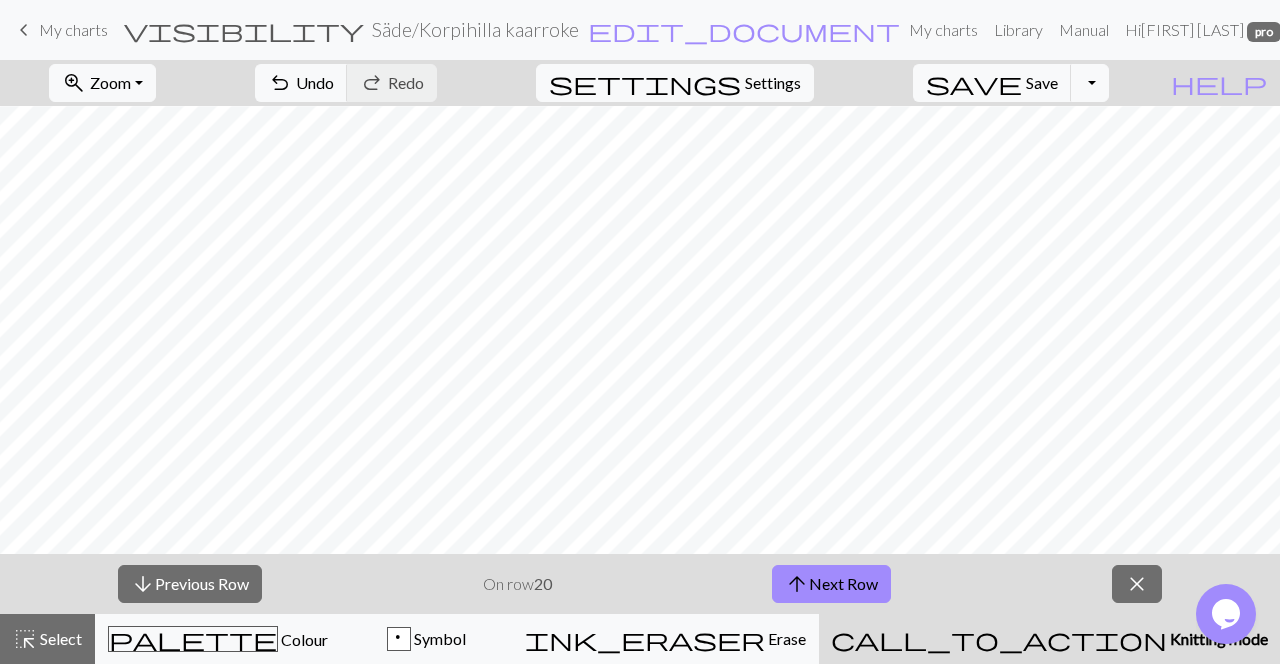 click on "arrow_downward Previous Row" at bounding box center (190, 584) 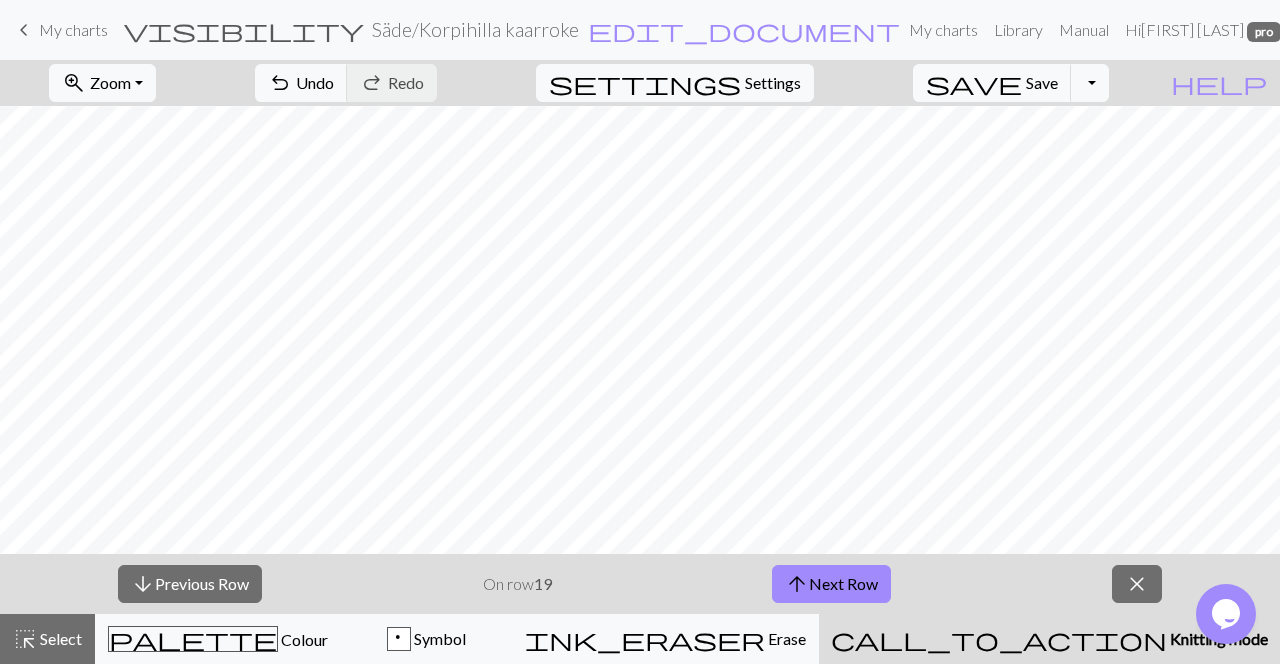 click on "arrow_upward  Next Row" at bounding box center [831, 584] 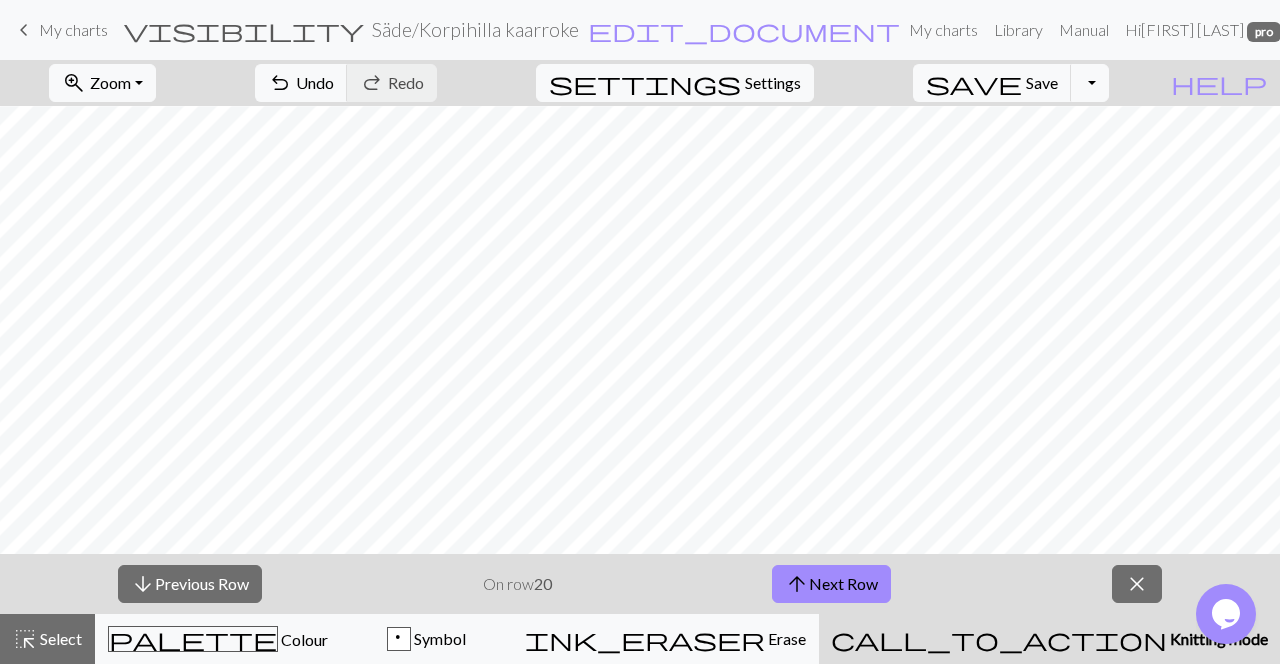 click on "arrow_upward  Next Row" at bounding box center (831, 584) 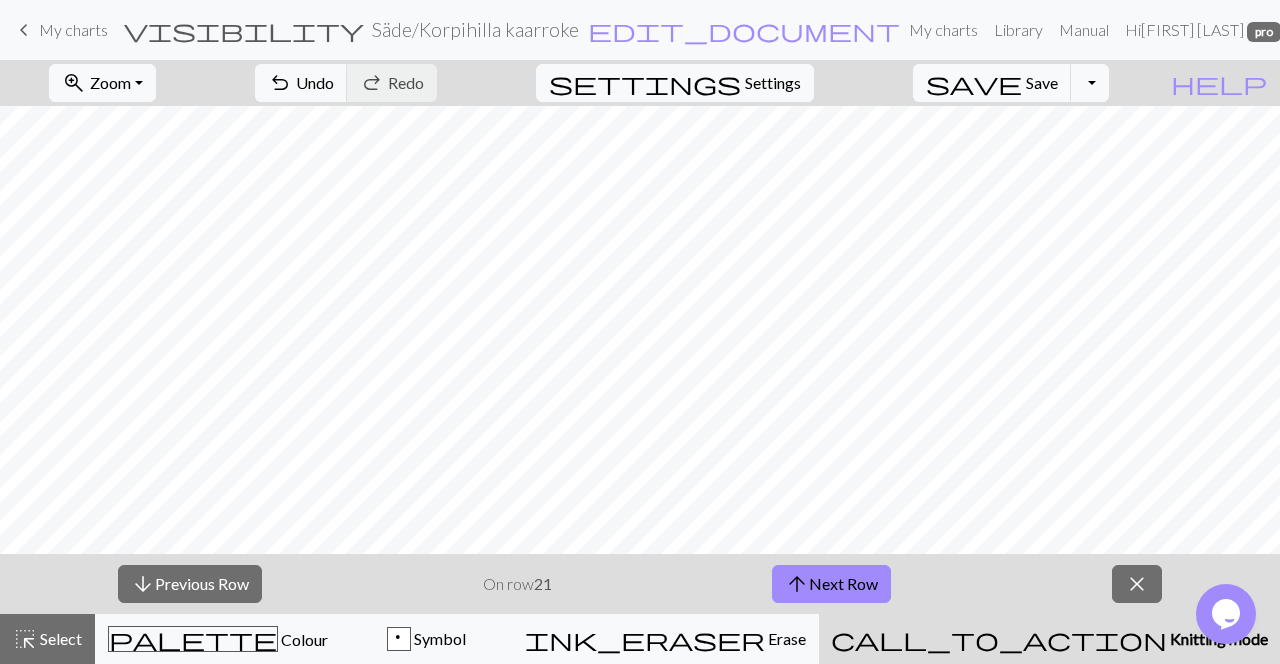 click on "arrow_upward  Next Row" at bounding box center (831, 584) 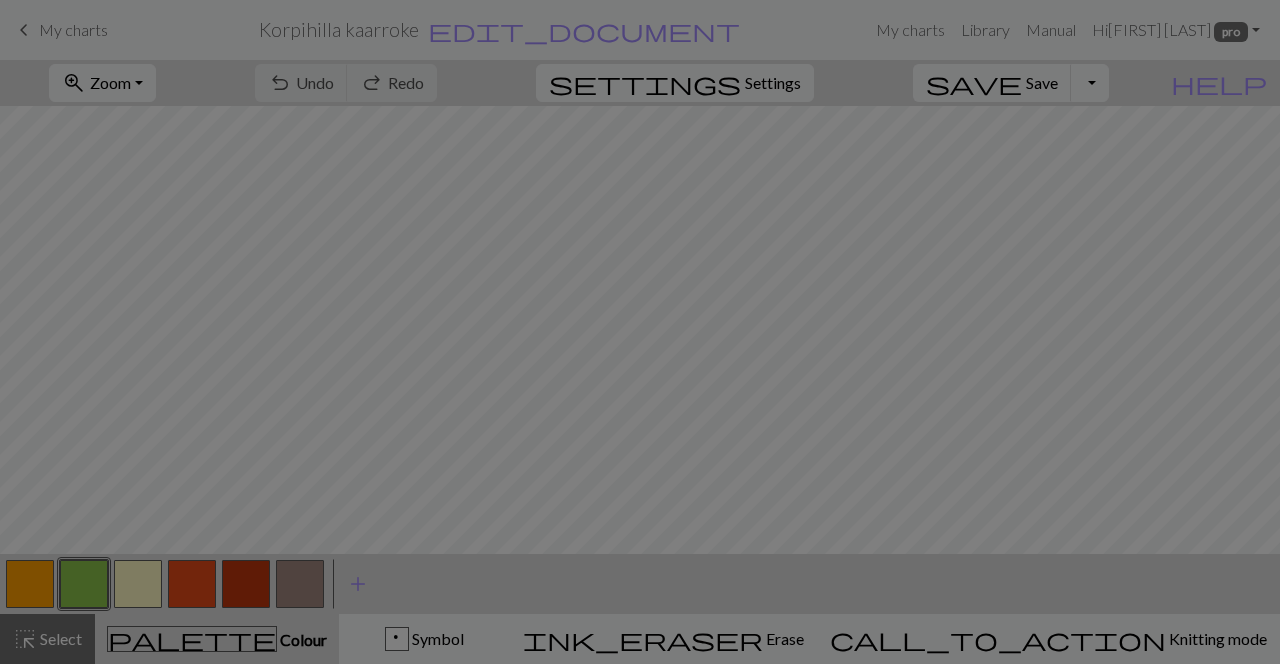scroll, scrollTop: 0, scrollLeft: 0, axis: both 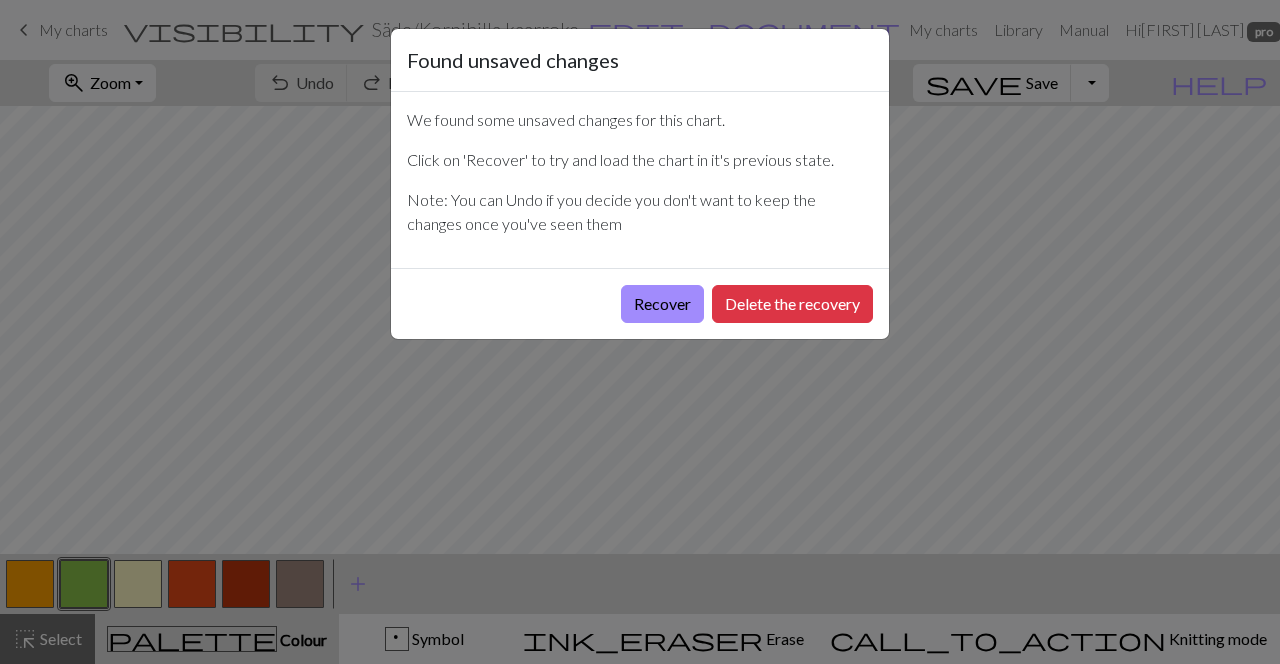 click on "Recover" at bounding box center [662, 304] 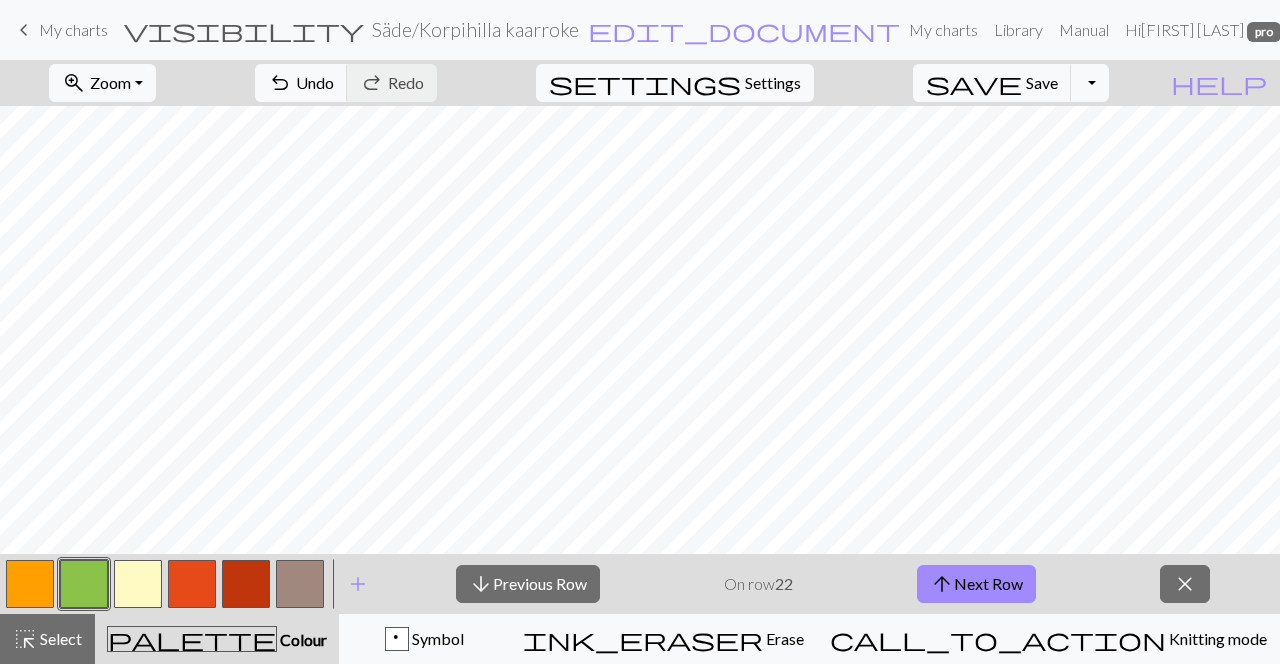 click on "Knitting mode" at bounding box center (1216, 638) 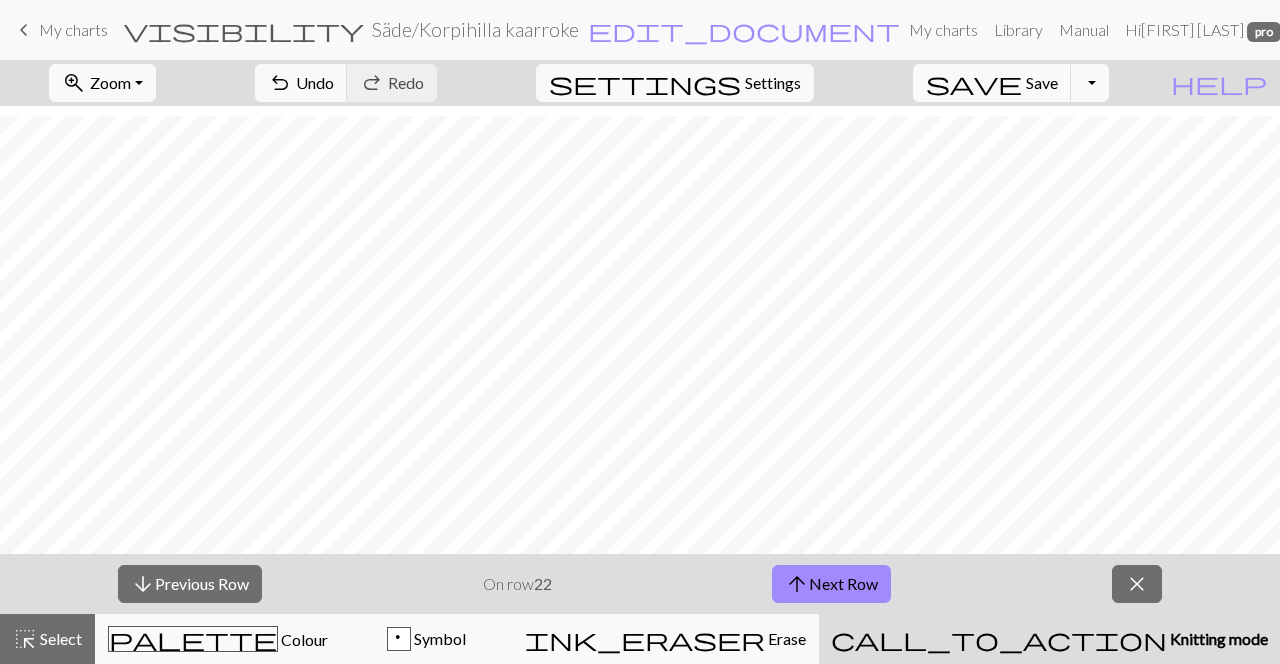 scroll, scrollTop: 292, scrollLeft: 0, axis: vertical 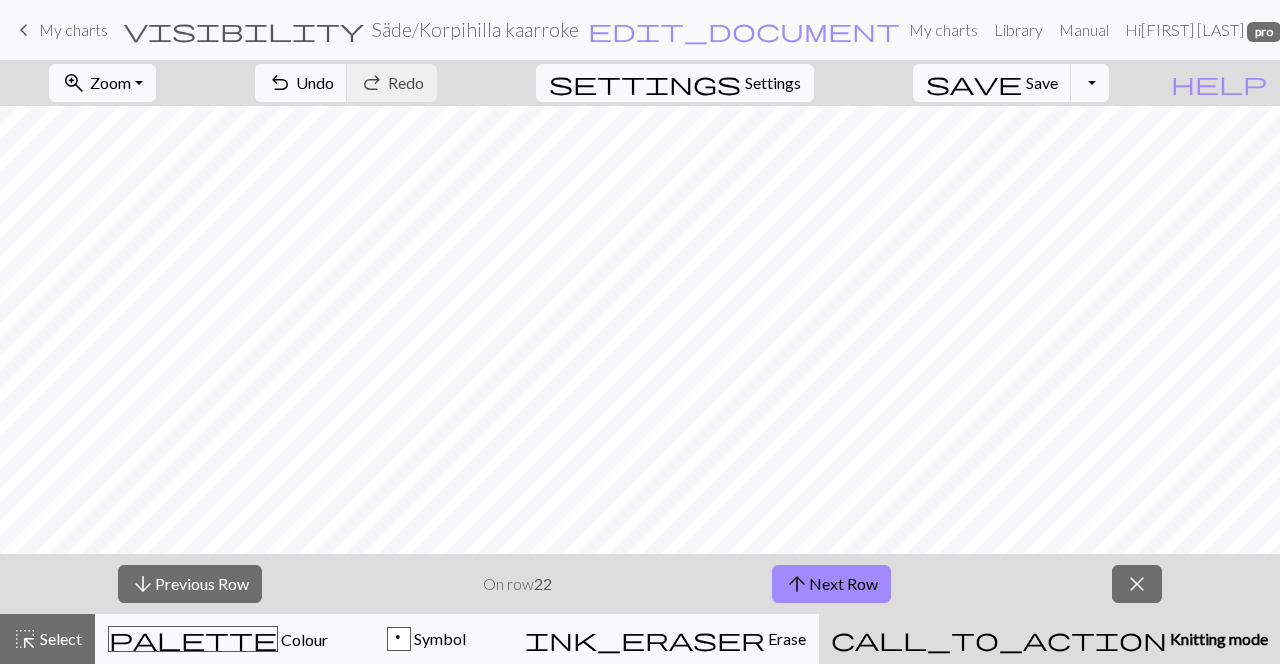 click on "arrow_upward  Next Row" at bounding box center (831, 584) 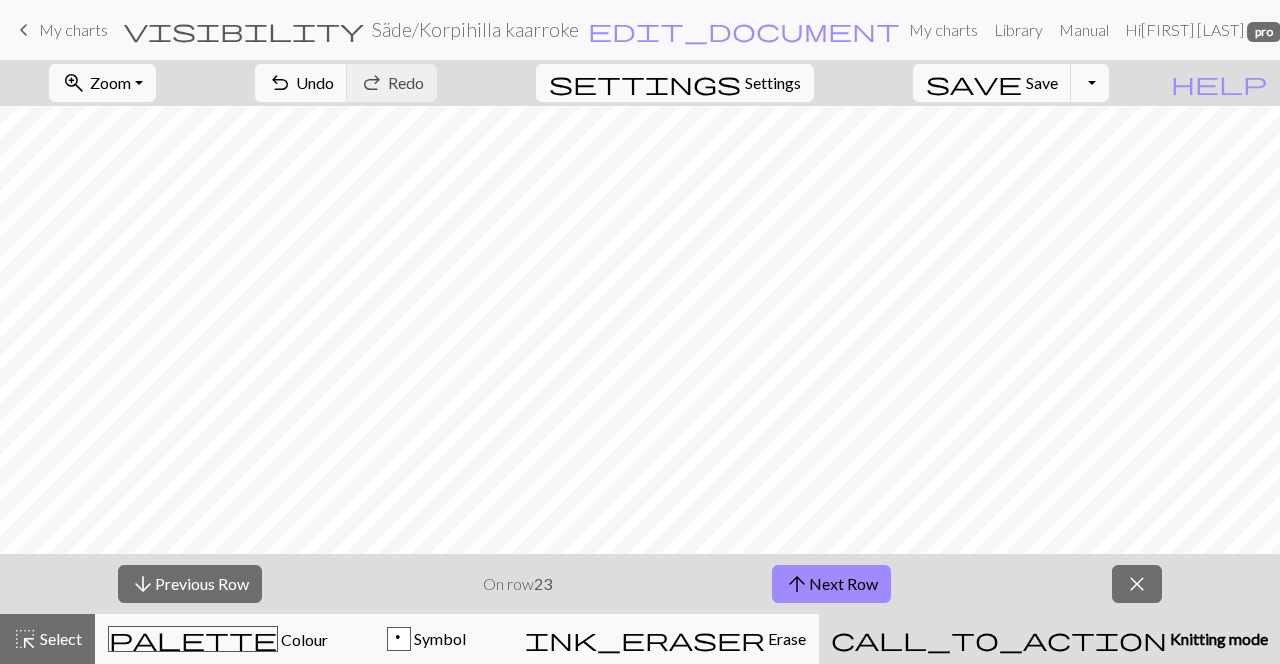 click on "arrow_upward  Next Row" at bounding box center [831, 584] 